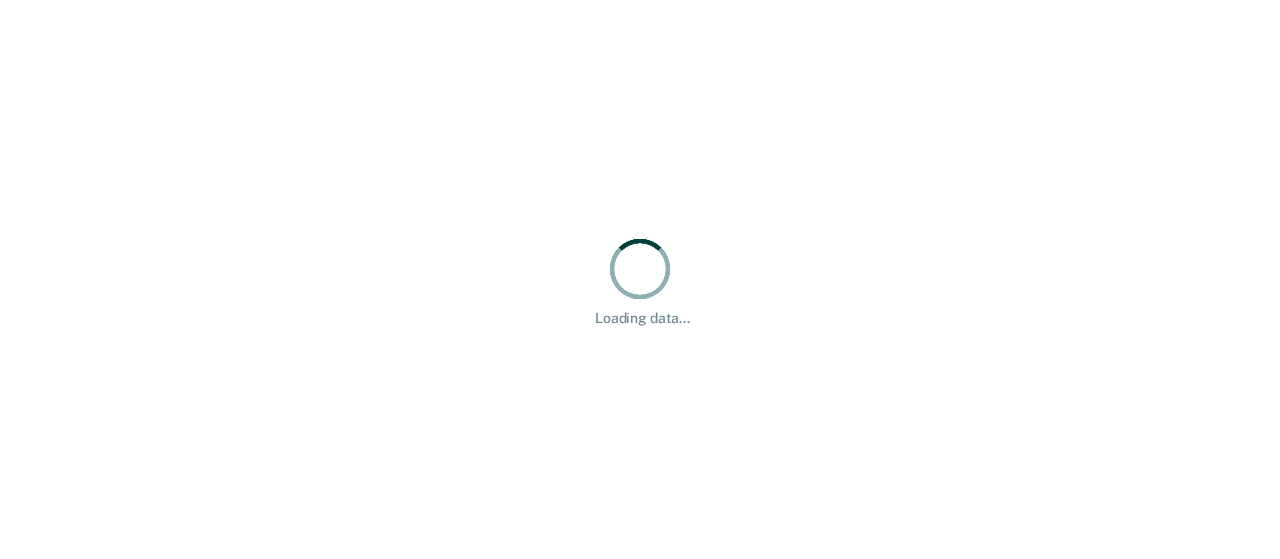 scroll, scrollTop: 0, scrollLeft: 0, axis: both 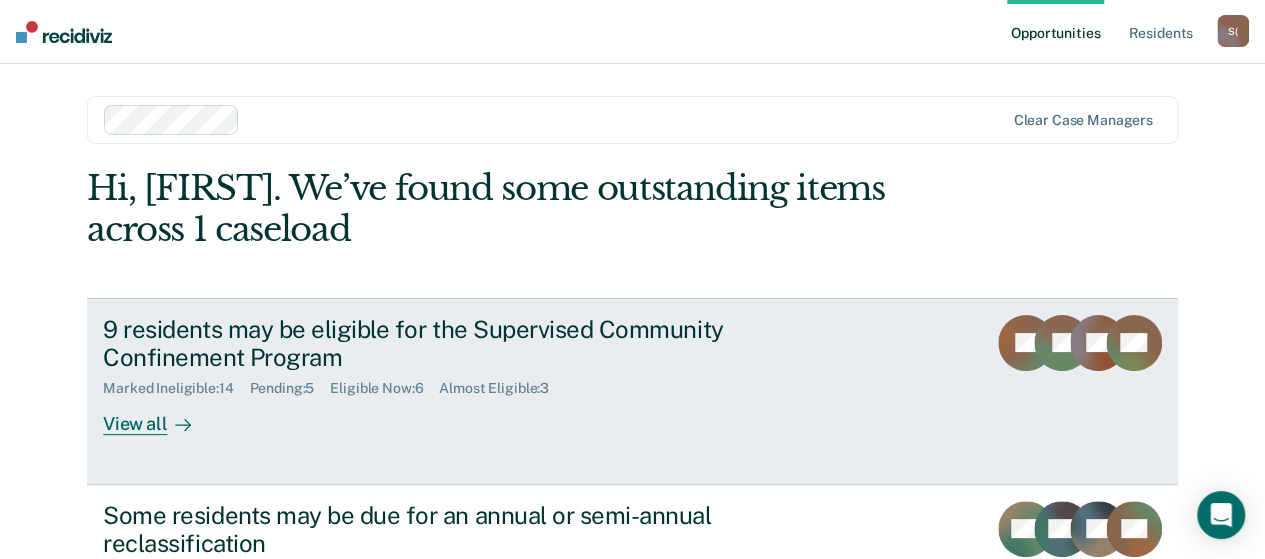 click on "View all" at bounding box center (159, 416) 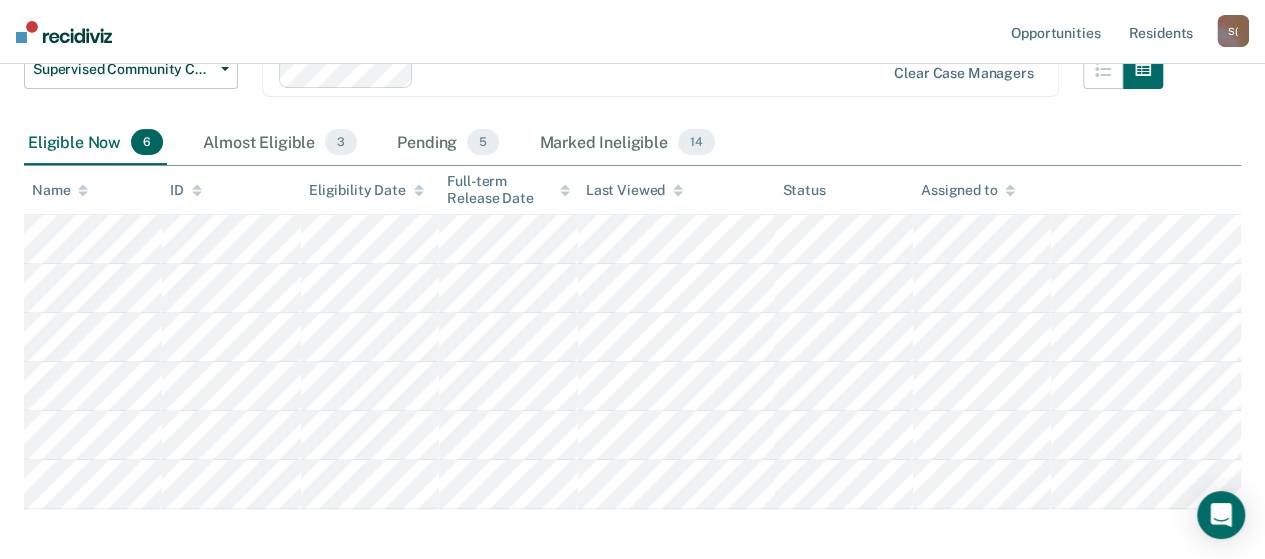 scroll, scrollTop: 300, scrollLeft: 0, axis: vertical 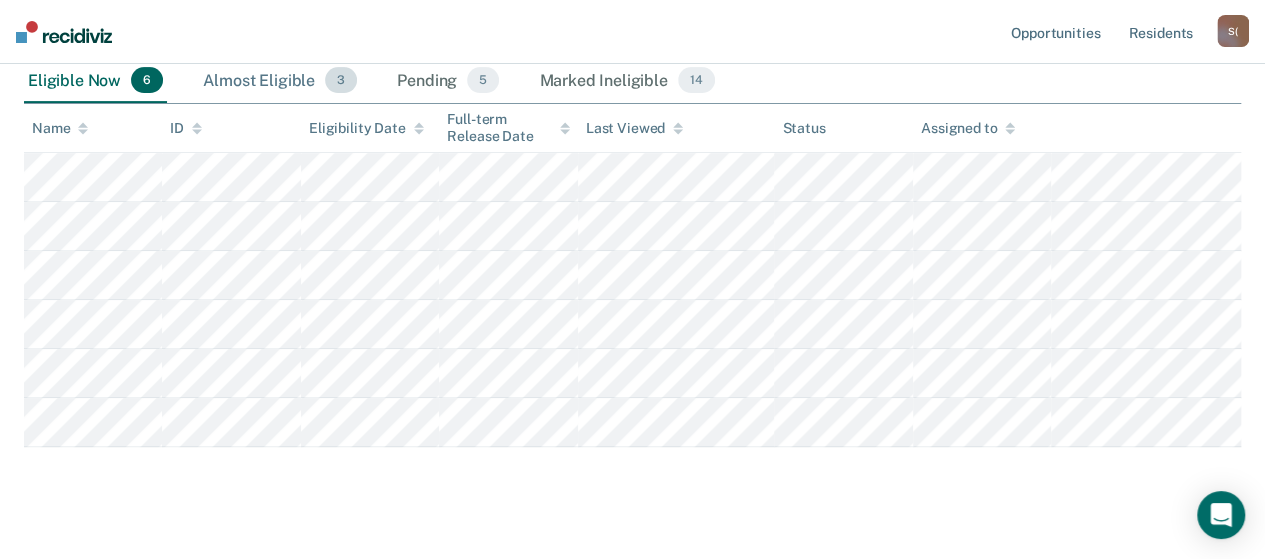 click on "Almost Eligible 3" at bounding box center [280, 81] 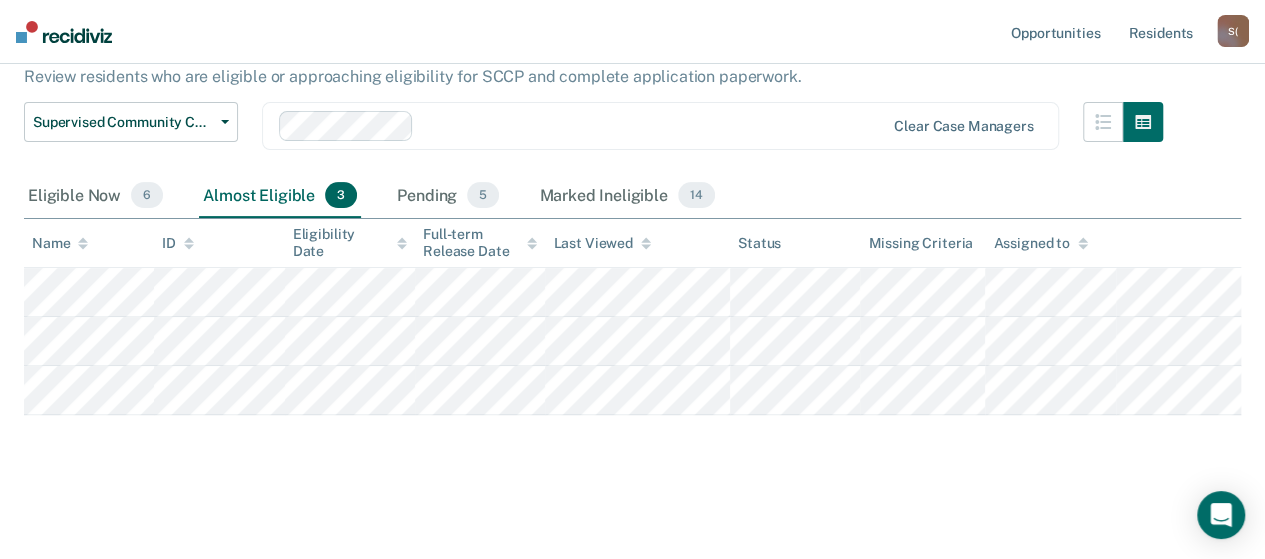 scroll, scrollTop: 281, scrollLeft: 0, axis: vertical 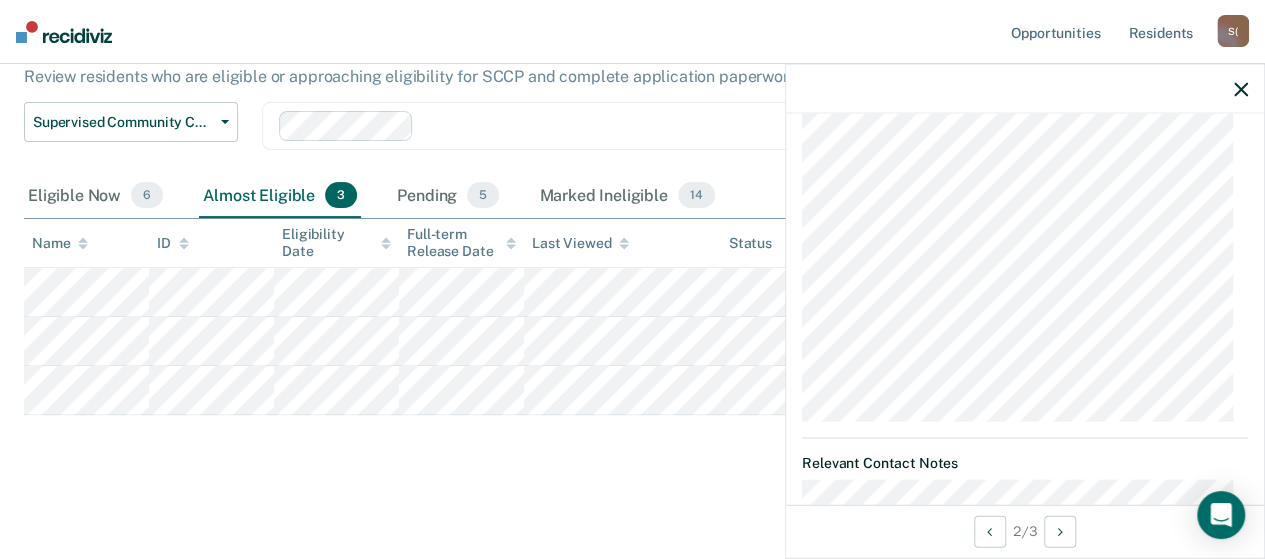 click on "Supervised Community Confinement Program SCCP provides a means of successful reentry of residents into the community. The program allows eligible residents to complete their sentence in the community rather than a facility, while remaining under the legal custody of the Department of Corrections. Review residents who are eligible or approaching eligibility for SCCP and complete application paperwork. Supervised Community Confinement Program Supervised Community Confinement Program Annual or Semi-Annual Reclassification Medium Trustee Status Work Release Furlough Program Clear case managers Eligible Now 6 Almost Eligible 3 Pending 5 Marked Ineligible 14
To pick up a draggable item, press the space bar.
While dragging, use the arrow keys to move the item.
Press space again to drop the item in its new position, or press escape to cancel.
Name ID Eligibility Date Full-term Release Date Last Viewed Status Missing Criteria Assigned to" at bounding box center [632, 237] 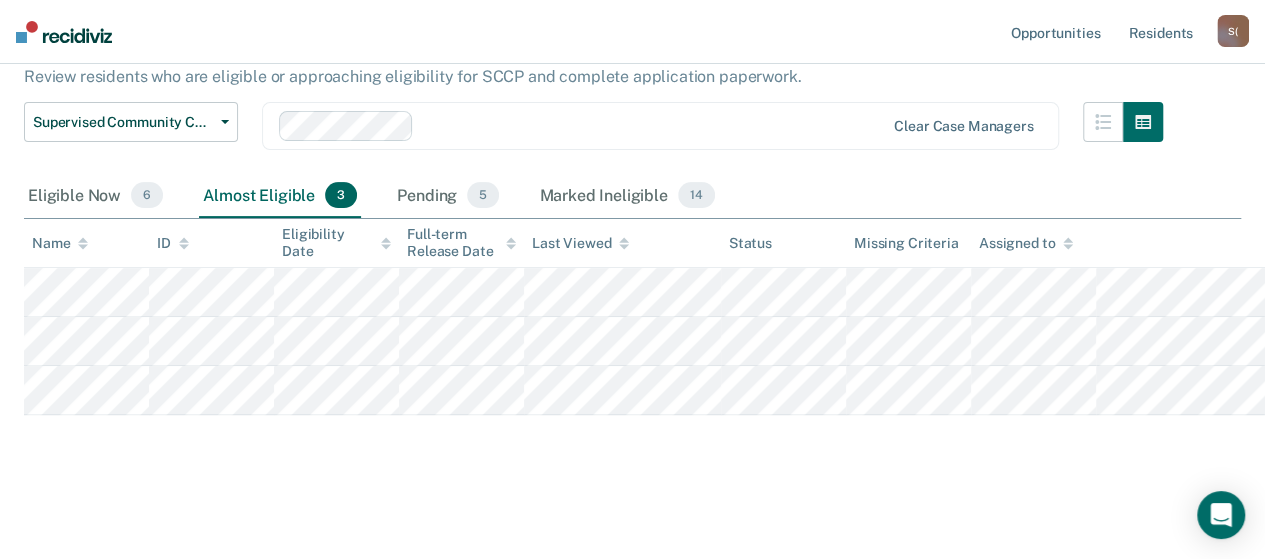 scroll, scrollTop: 0, scrollLeft: 0, axis: both 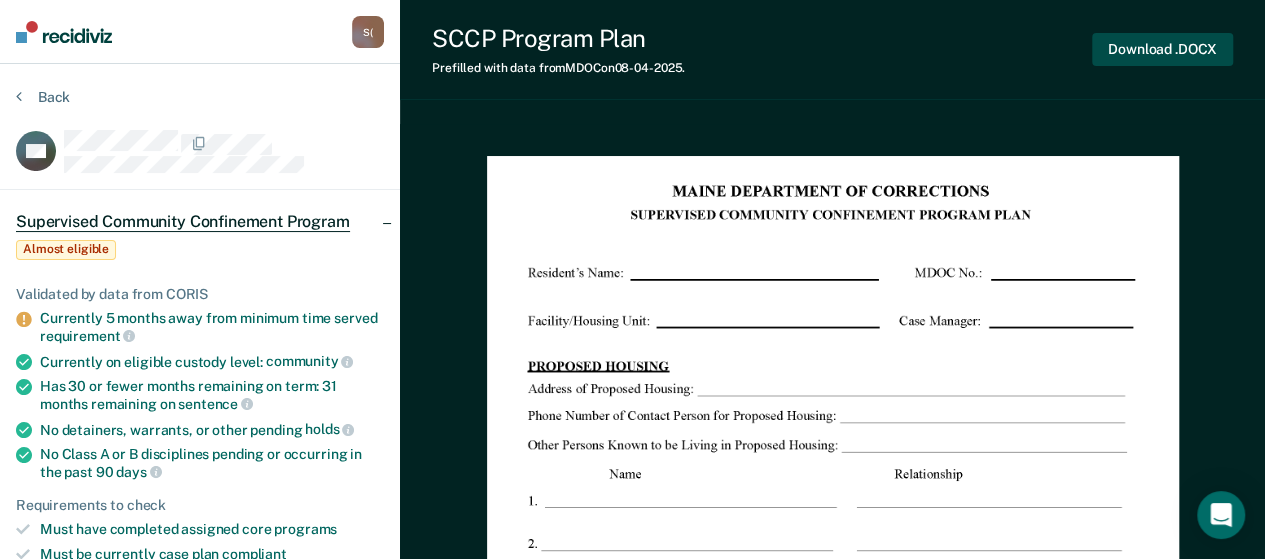click on "Download .DOCX" at bounding box center [1162, 49] 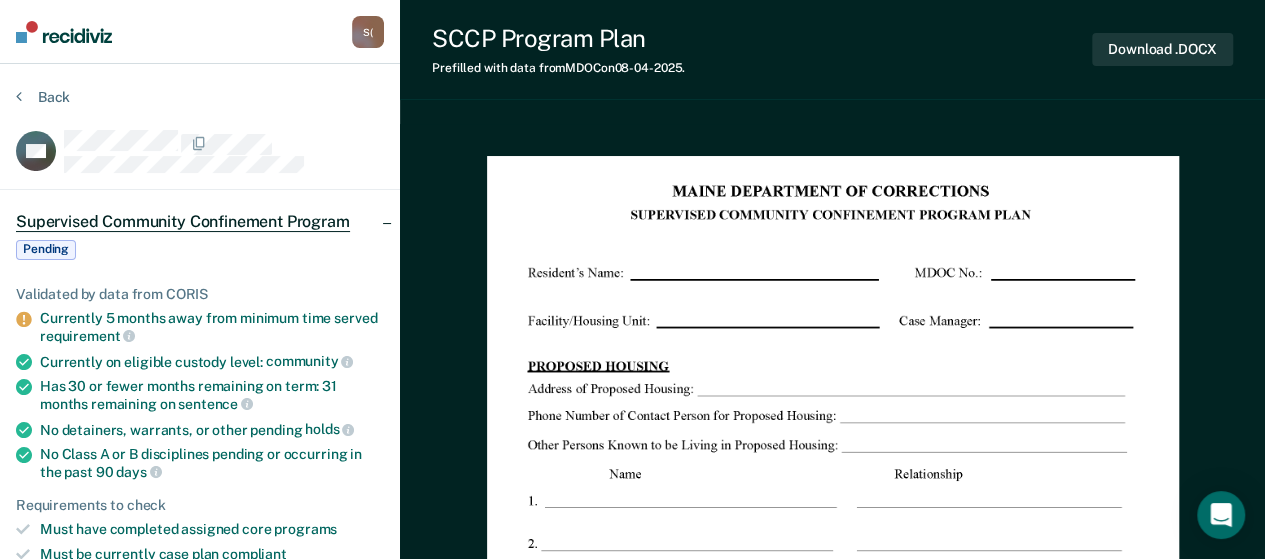 click on "SCCP Program Plan Prefilled with data from MDOC on [DATE] . Download .DOCX" at bounding box center (832, 50) 